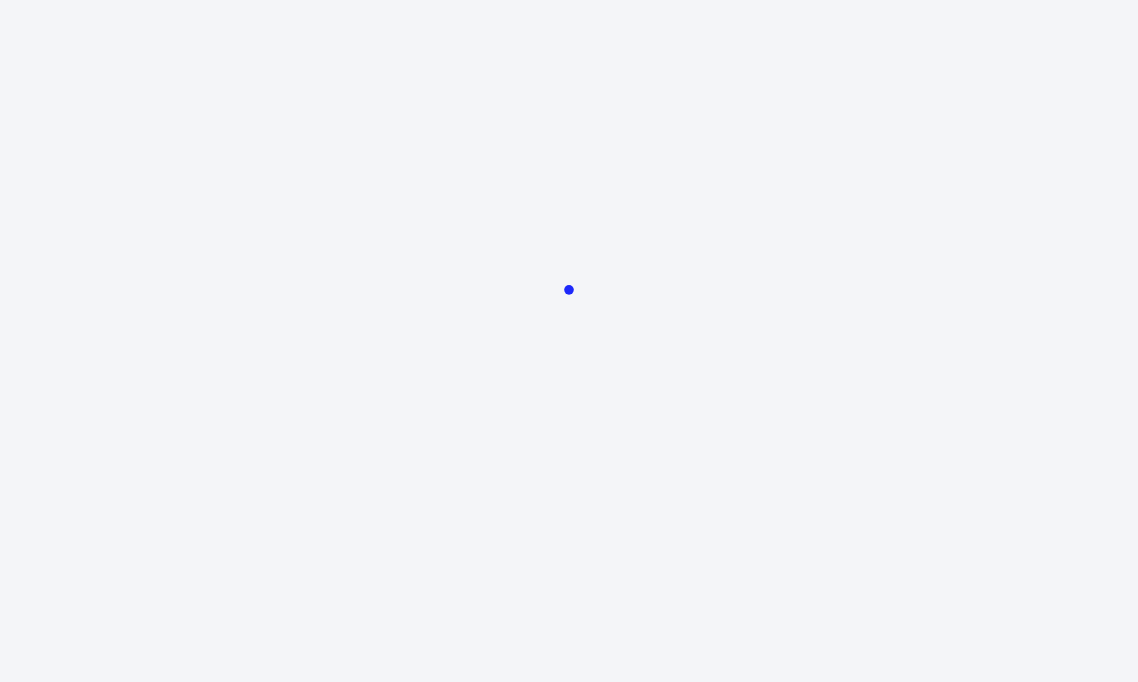 scroll, scrollTop: 0, scrollLeft: 0, axis: both 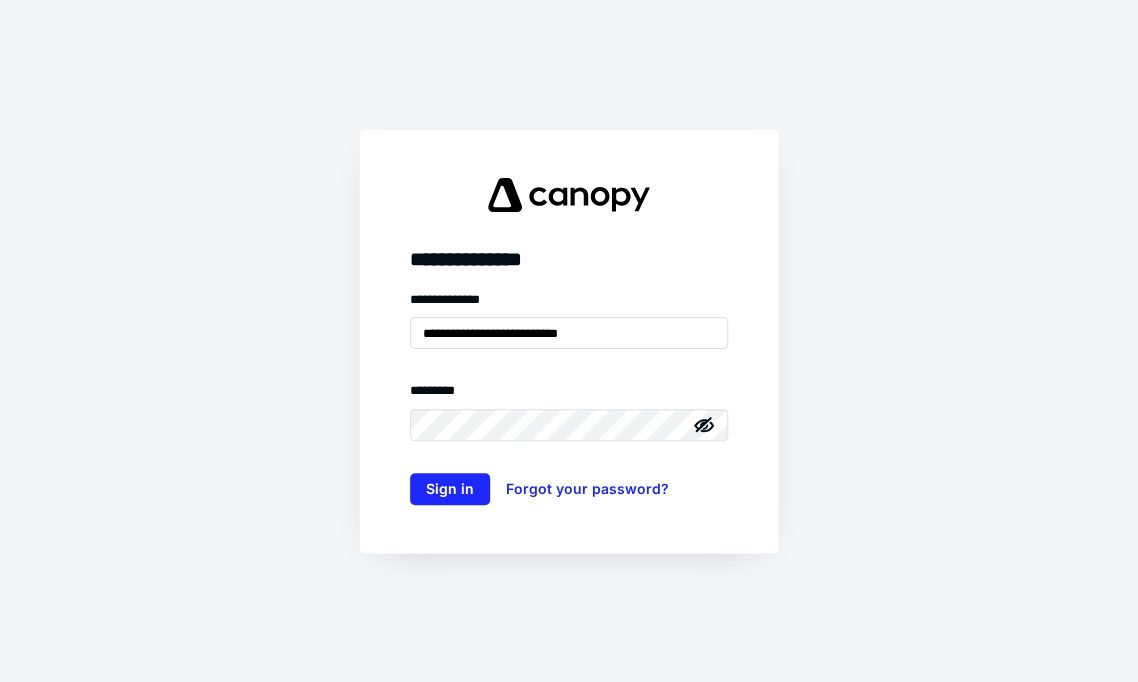 type on "**********" 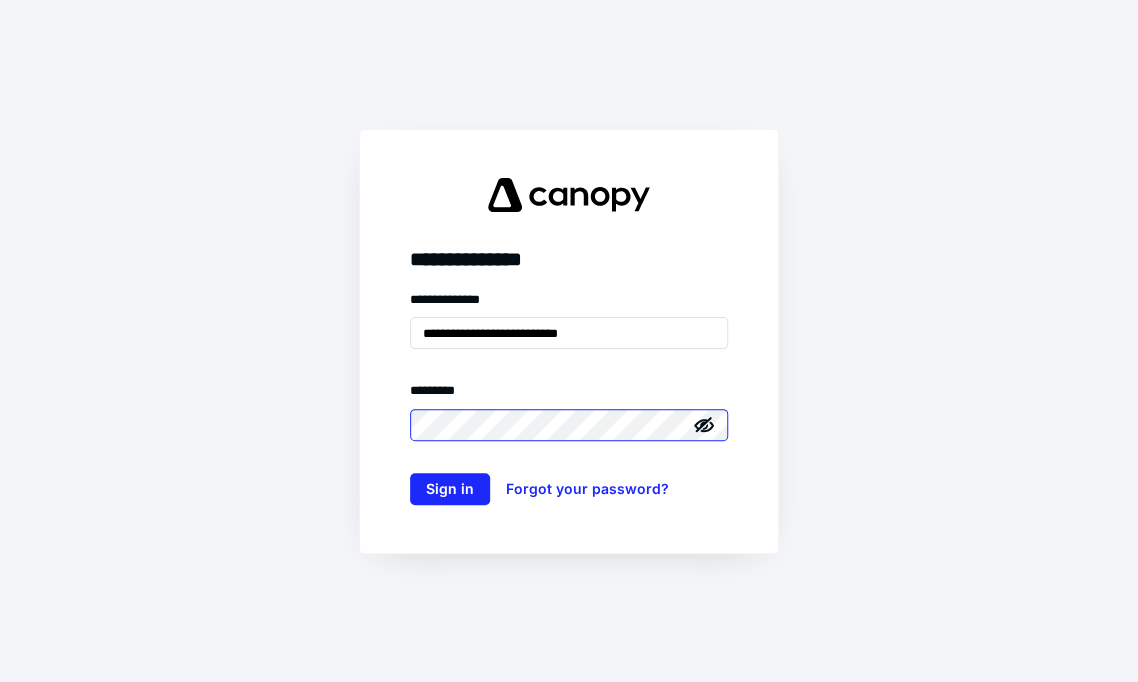click on "Sign in" at bounding box center [450, 489] 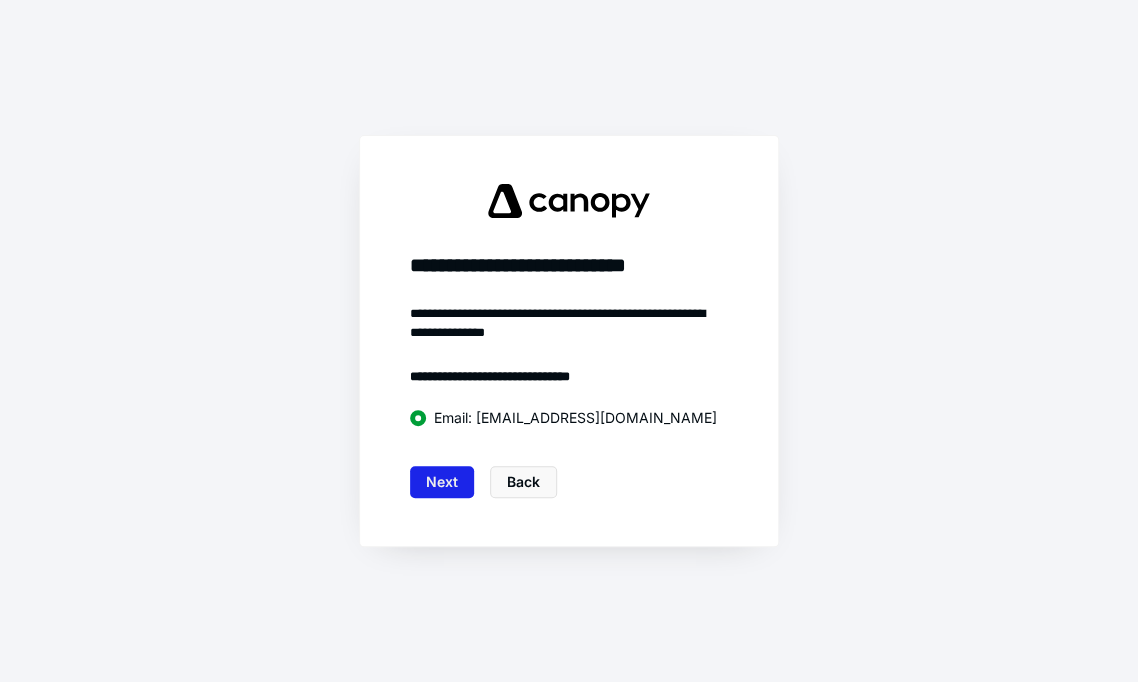 click on "Next" at bounding box center (442, 482) 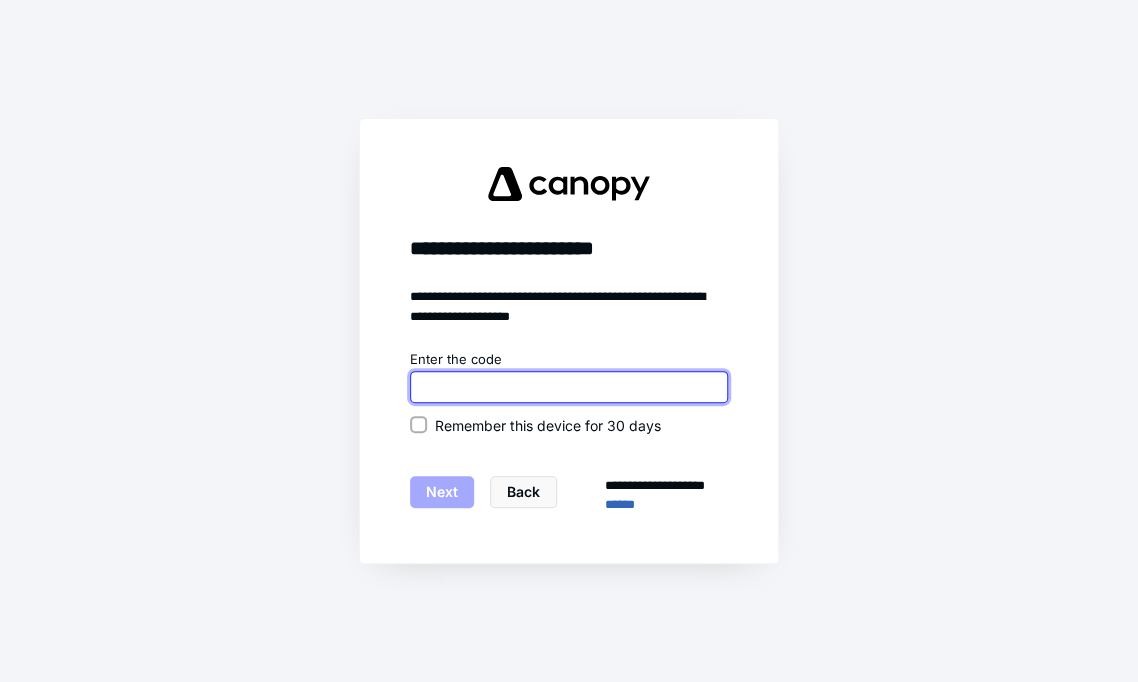click at bounding box center [569, 387] 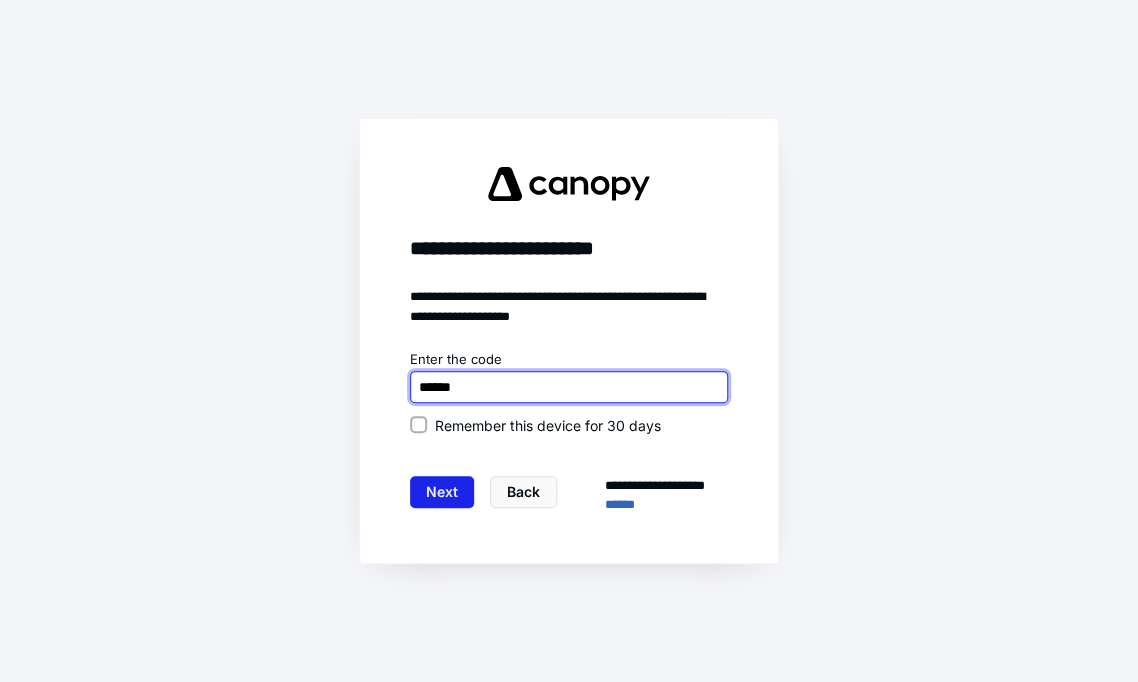 type on "******" 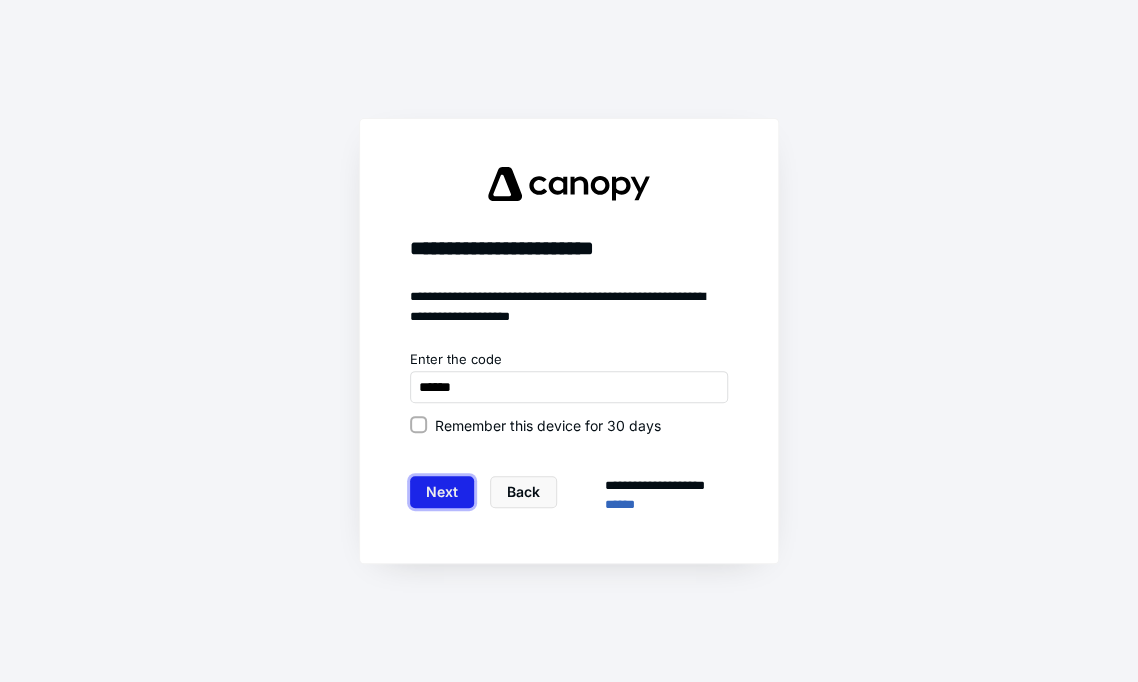 click on "Next" at bounding box center (442, 492) 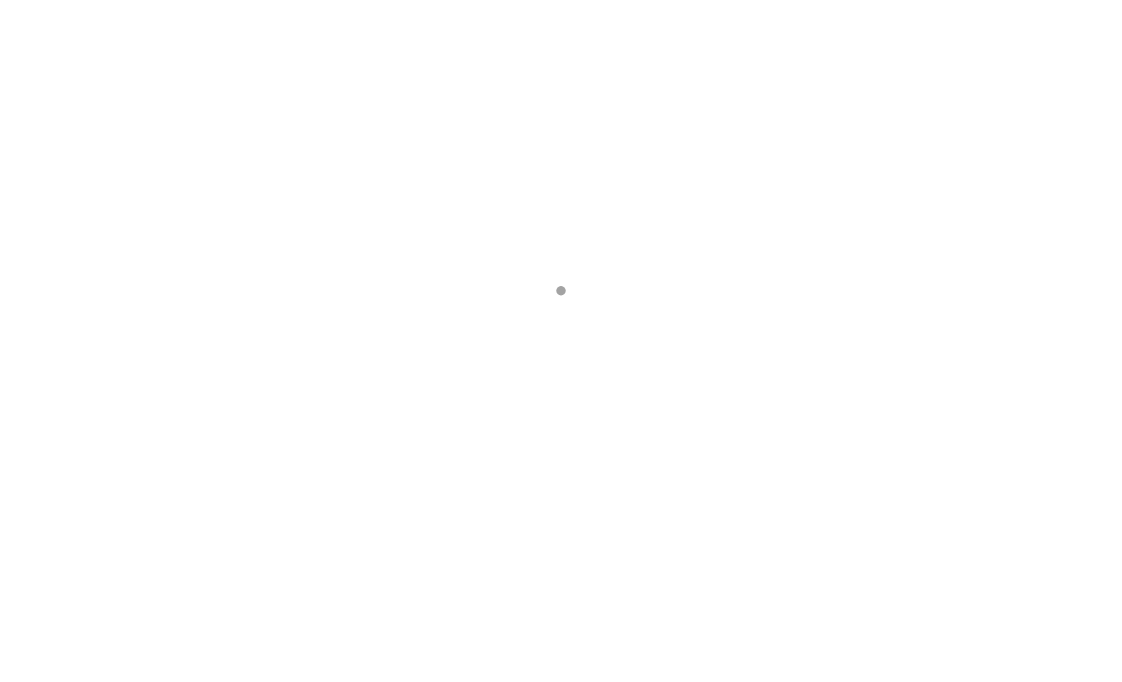 scroll, scrollTop: 0, scrollLeft: 0, axis: both 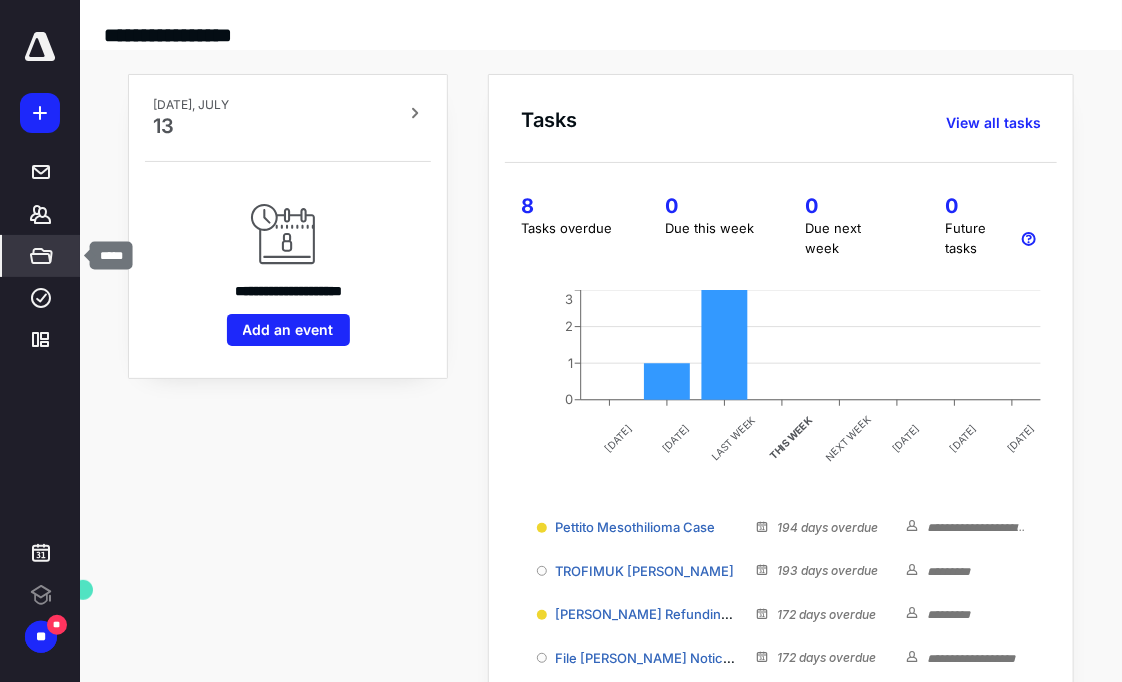 click 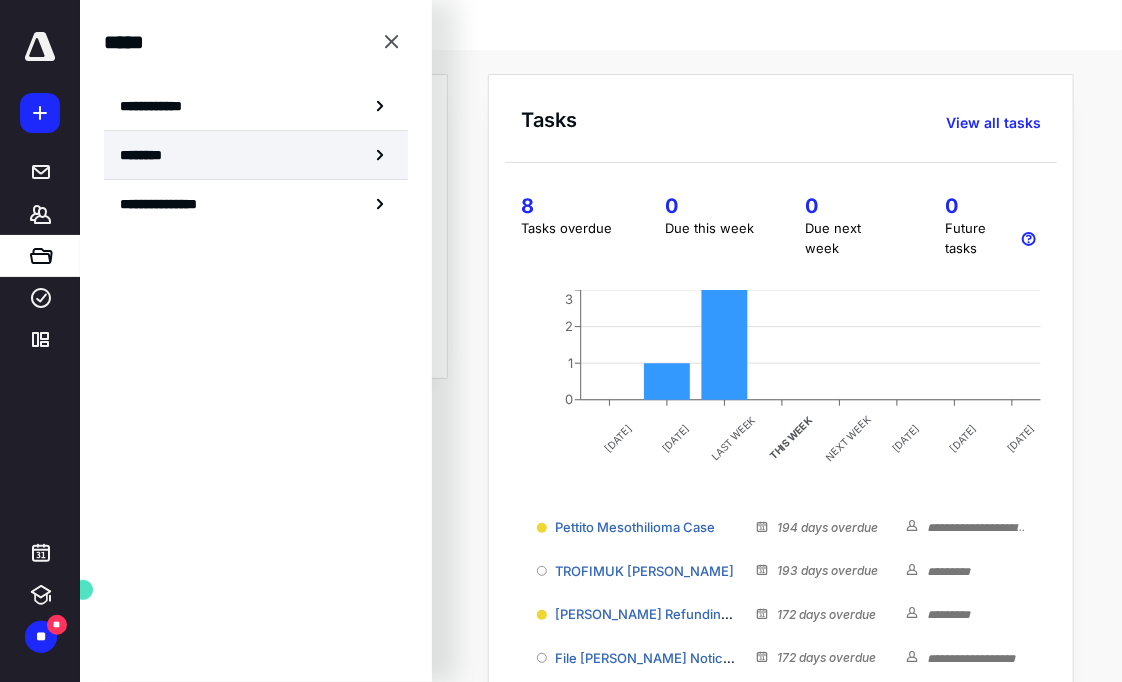click on "********" at bounding box center [256, 155] 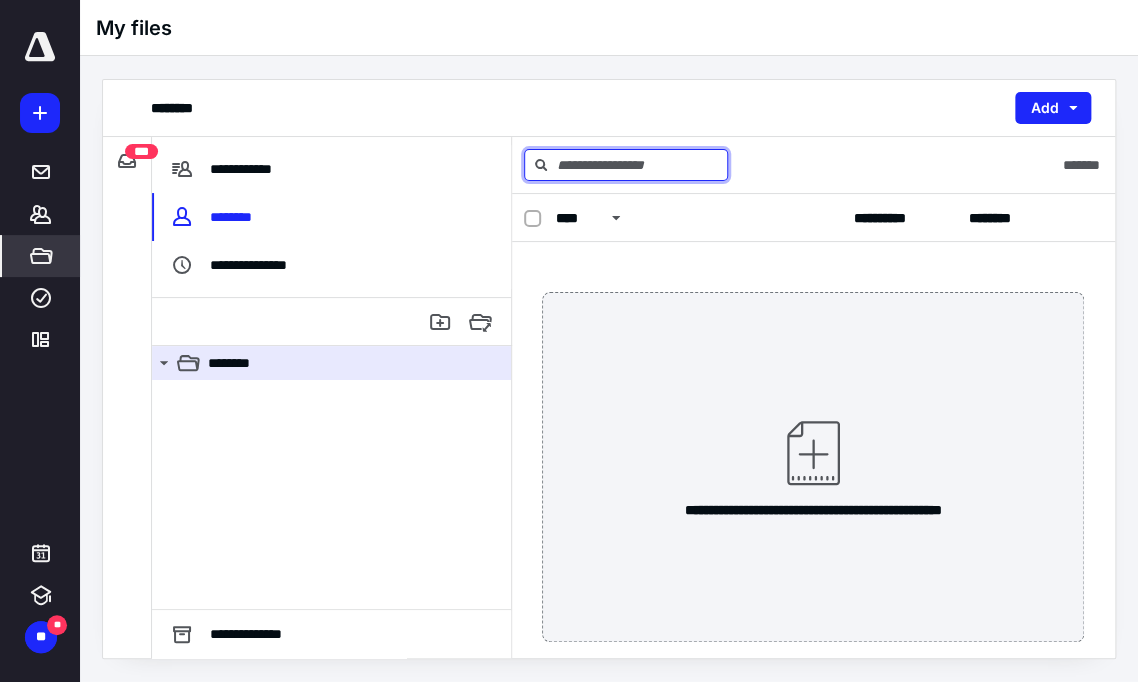 click at bounding box center (626, 165) 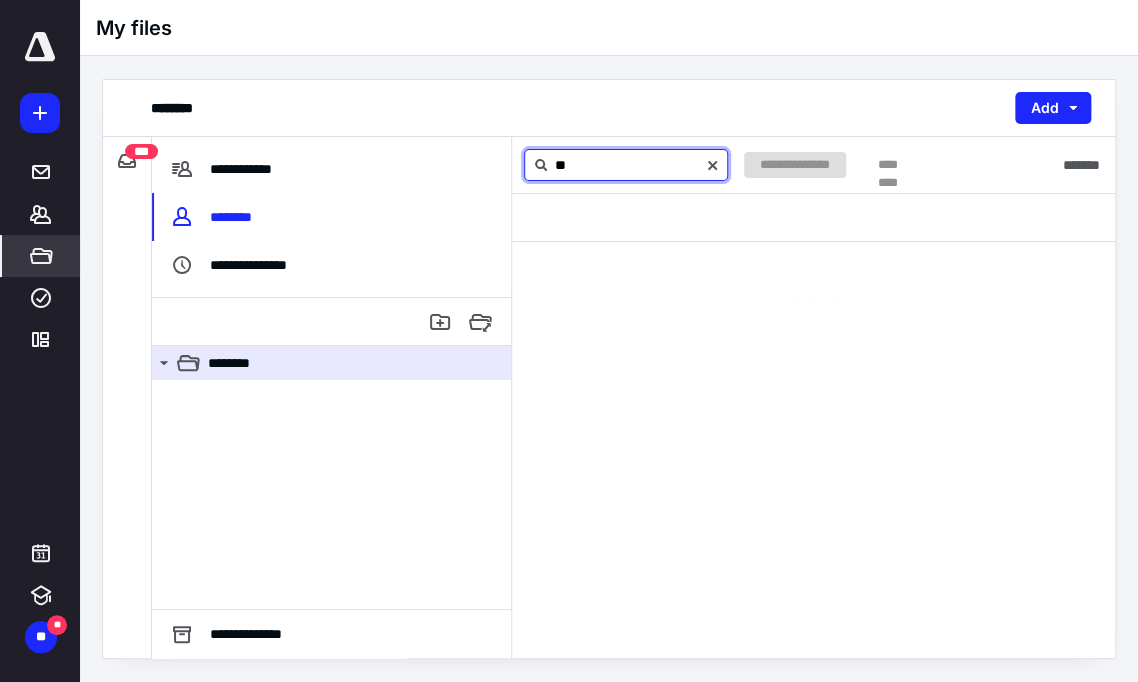 type on "*" 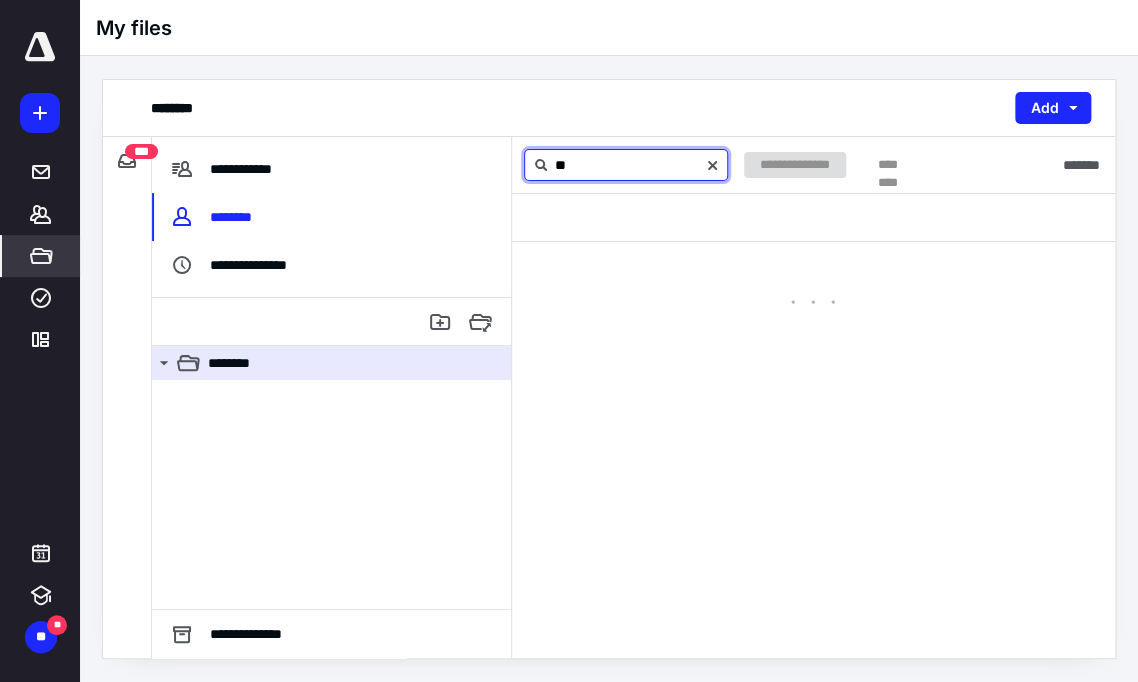 type on "*" 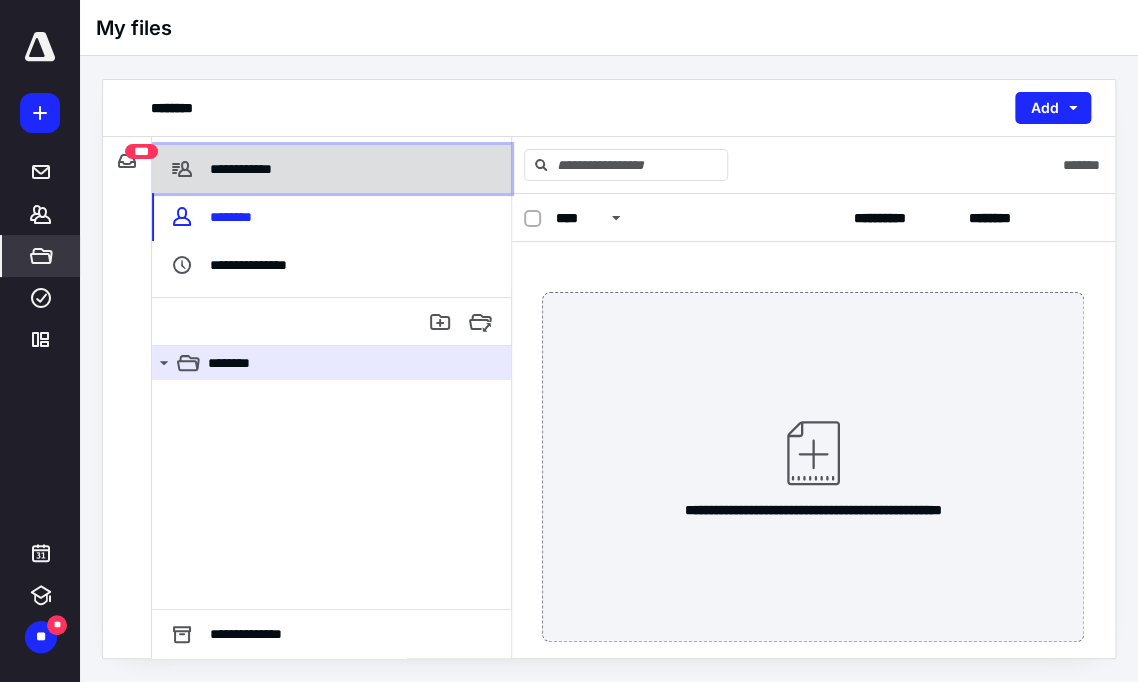 click on "**********" at bounding box center [331, 169] 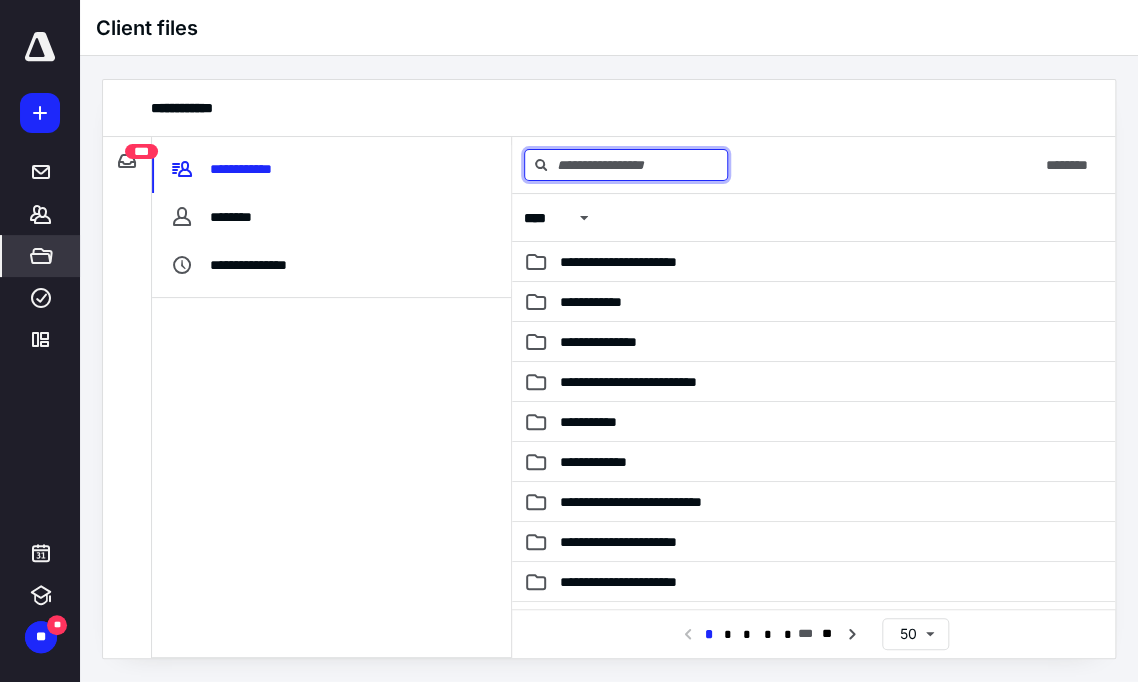 click at bounding box center [626, 165] 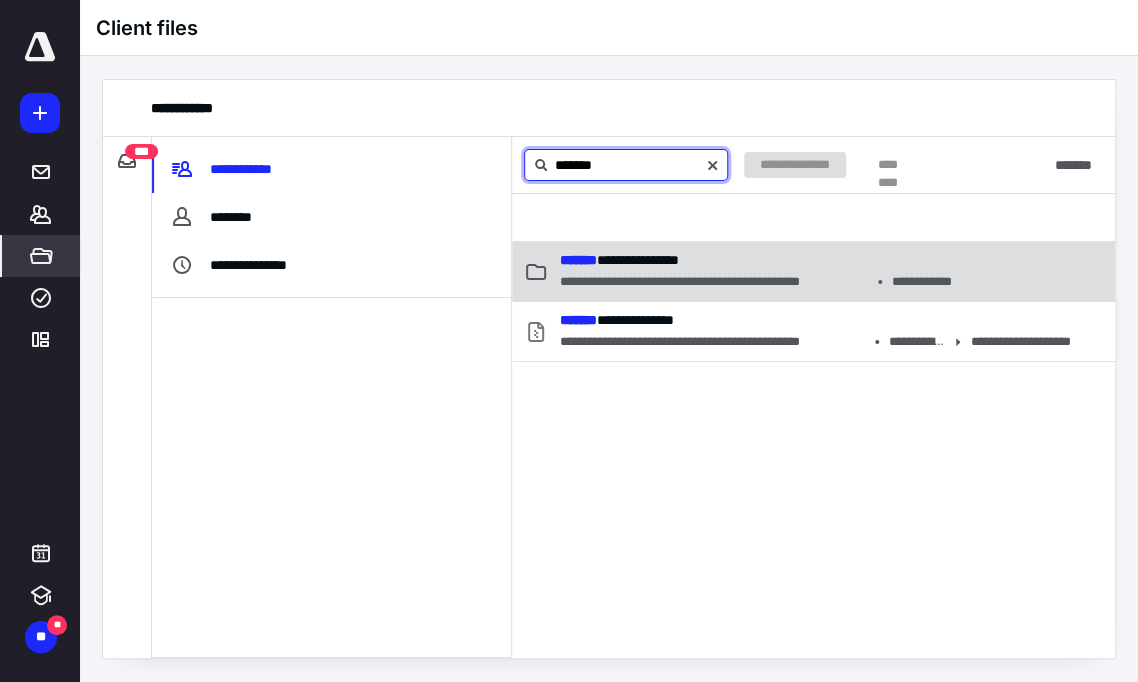 type on "*******" 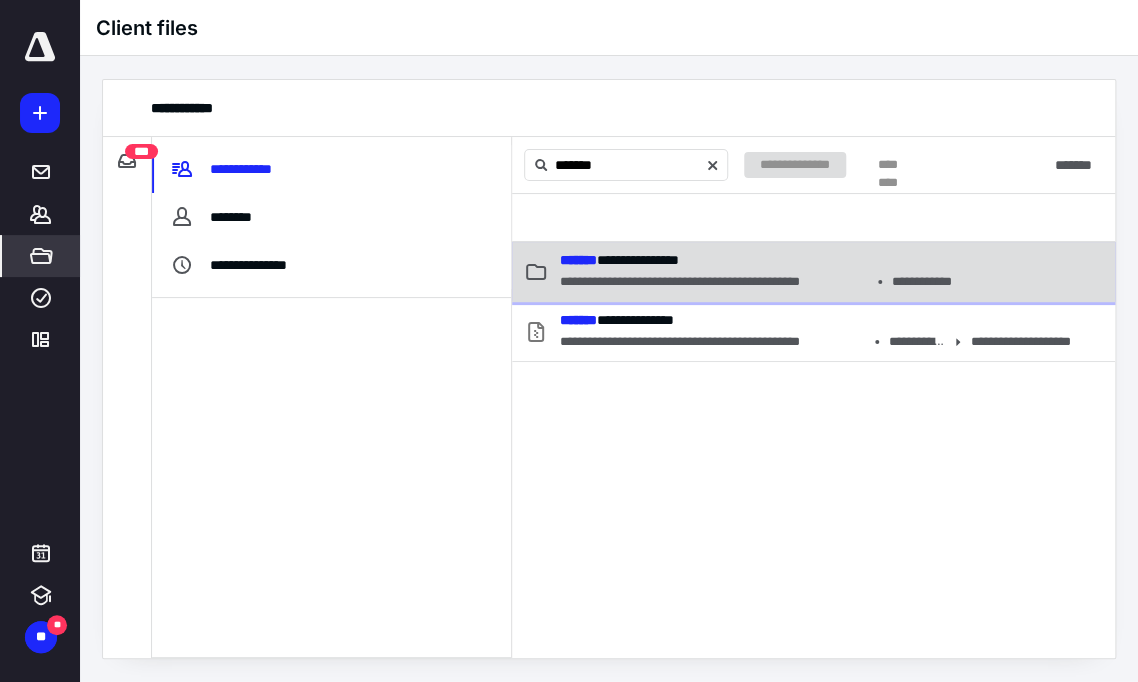 click on "**********" at bounding box center (714, 282) 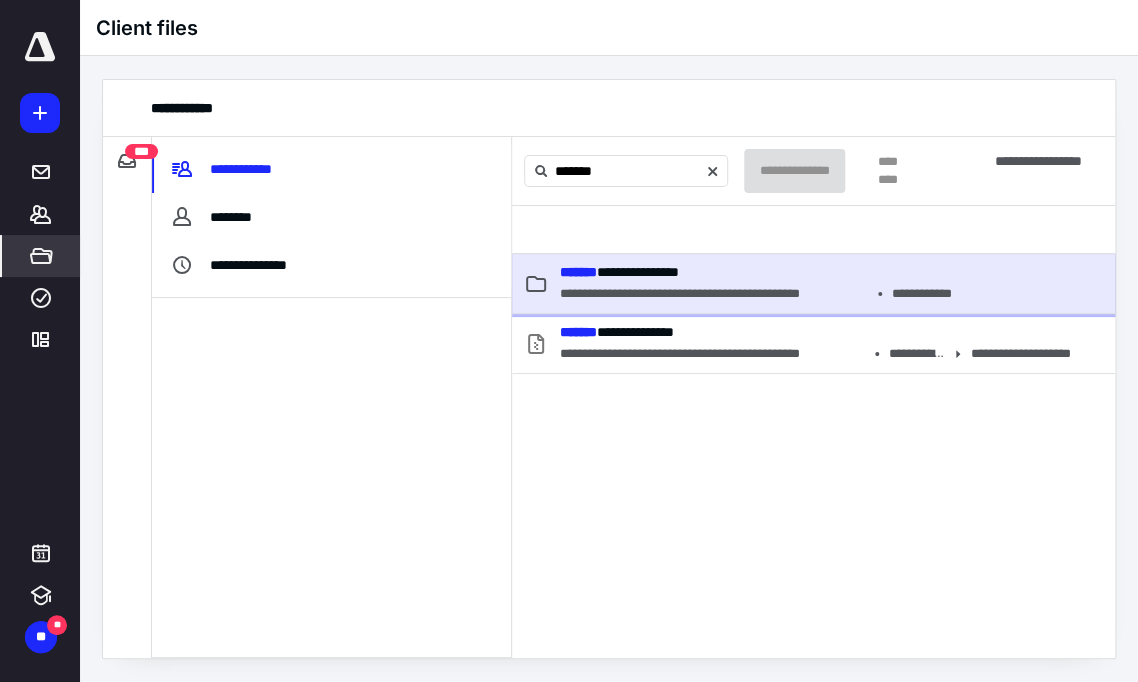 click on "**********" at bounding box center (714, 294) 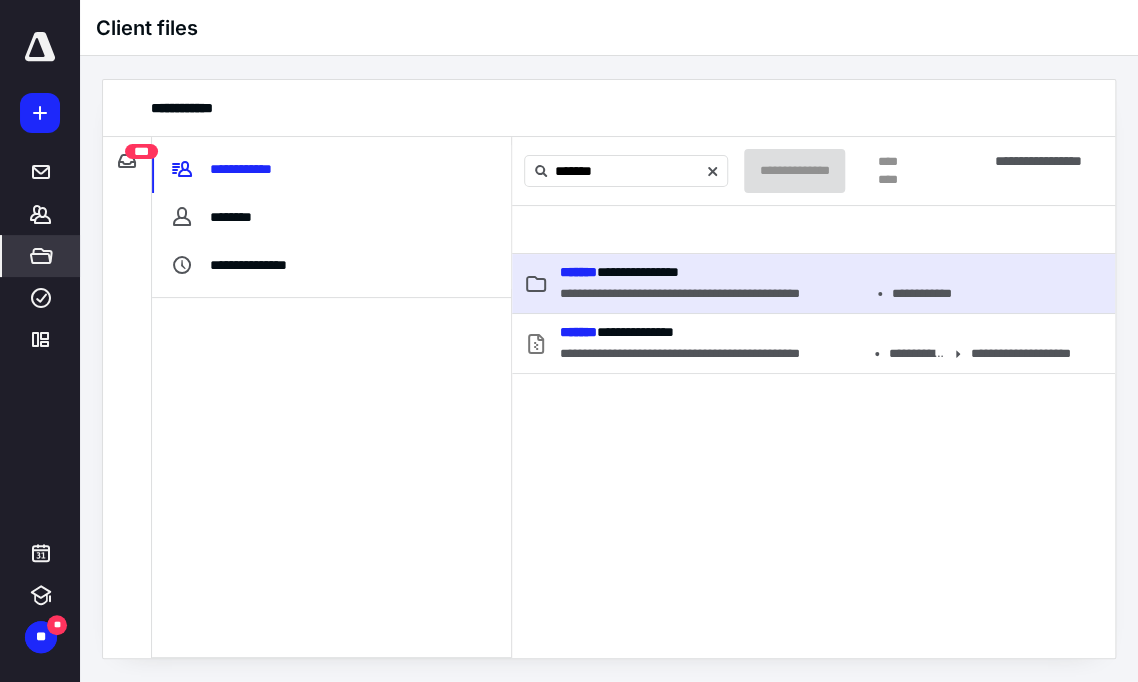 type 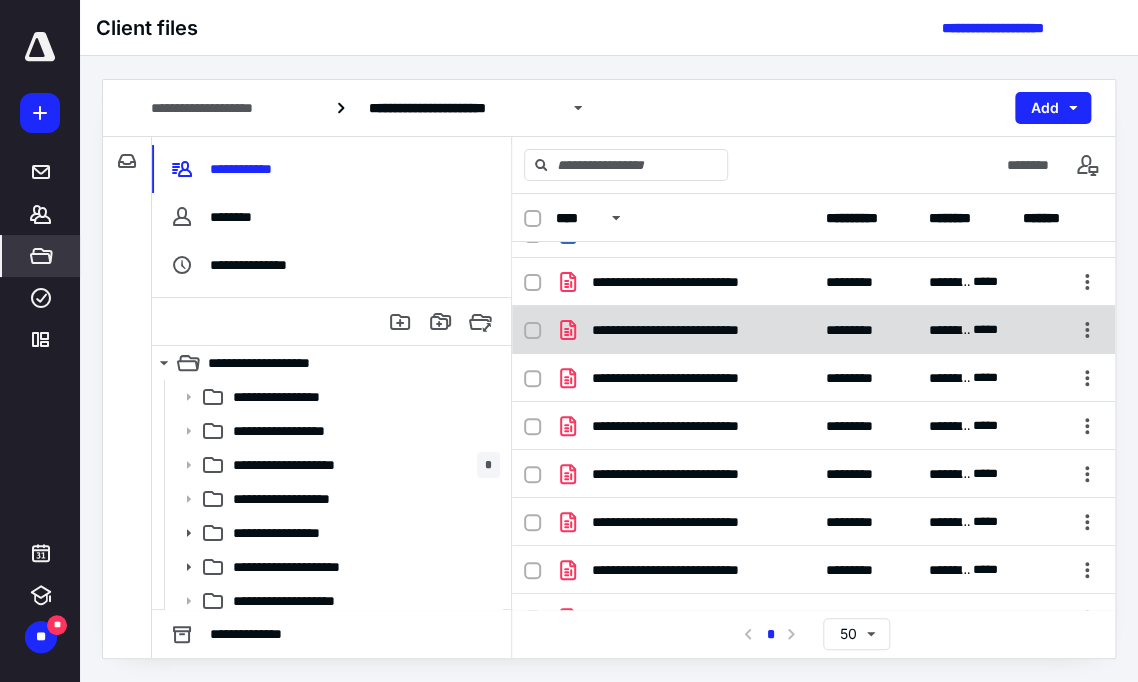 scroll, scrollTop: 827, scrollLeft: 0, axis: vertical 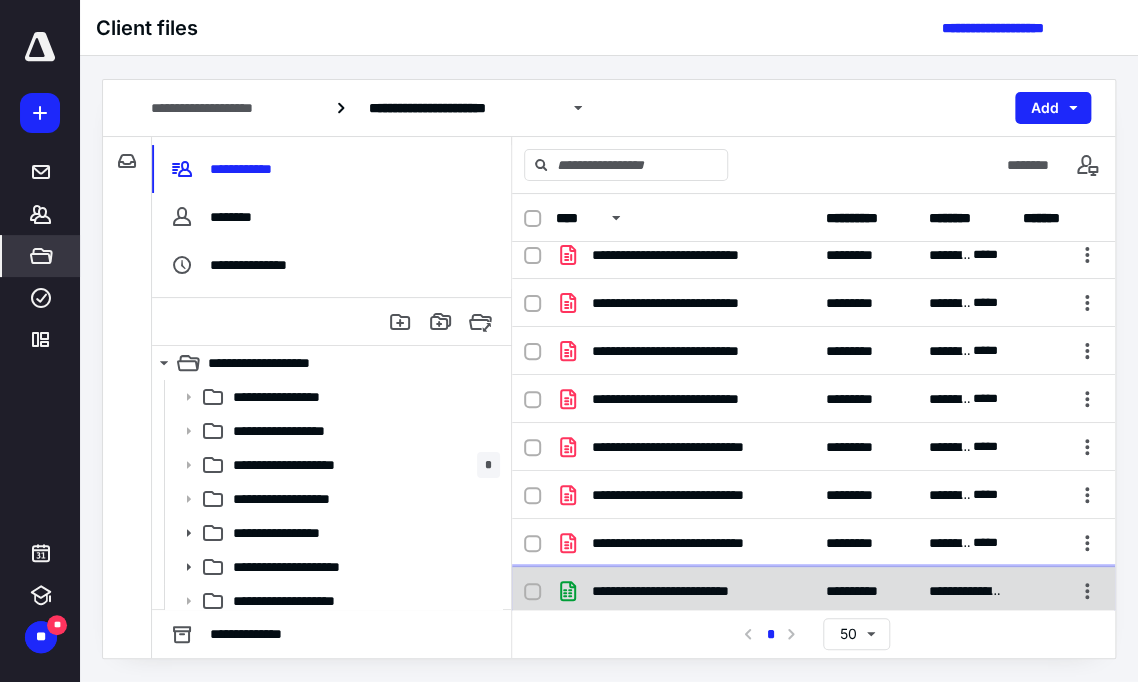 click 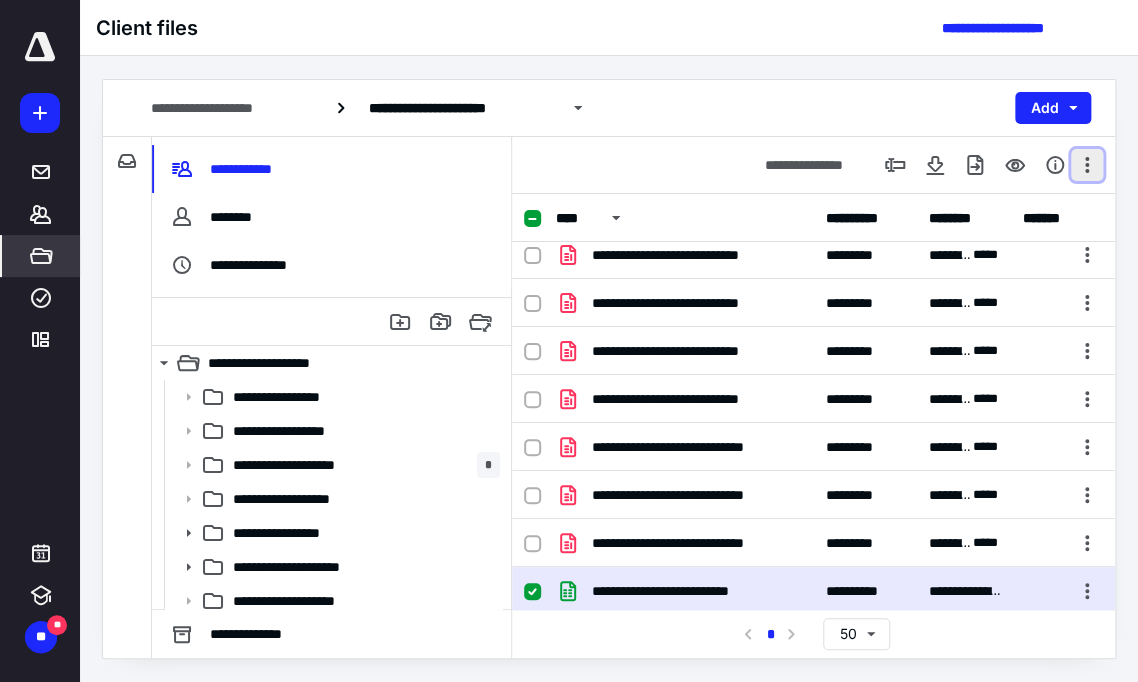click at bounding box center [1087, 165] 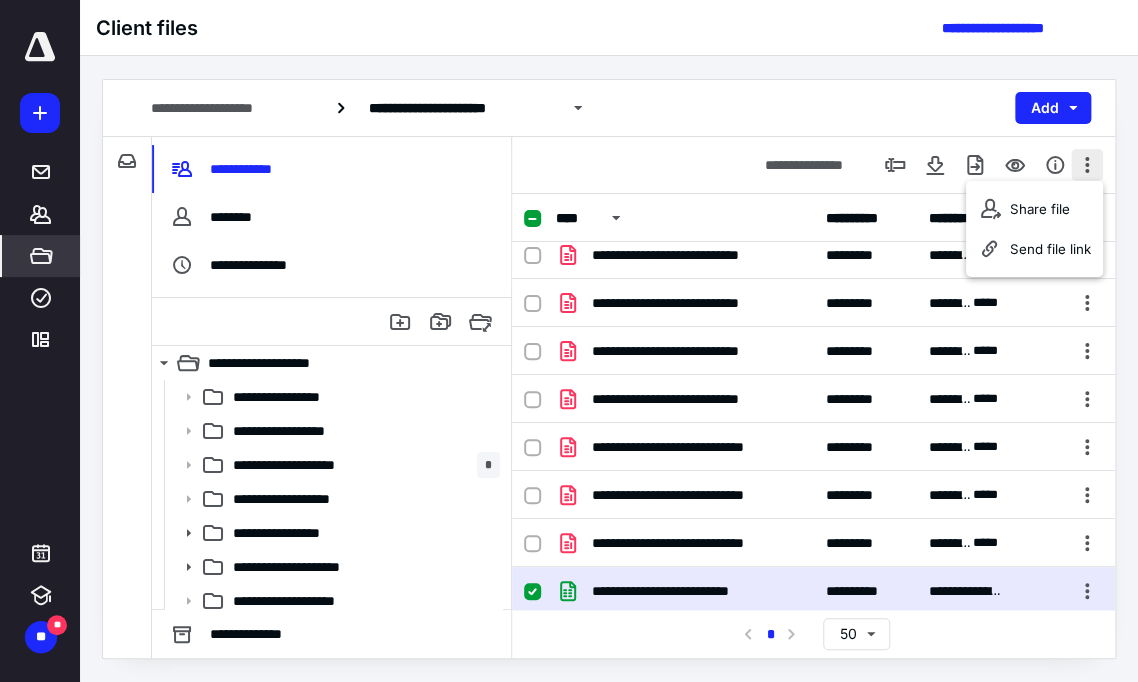 click at bounding box center [1087, 165] 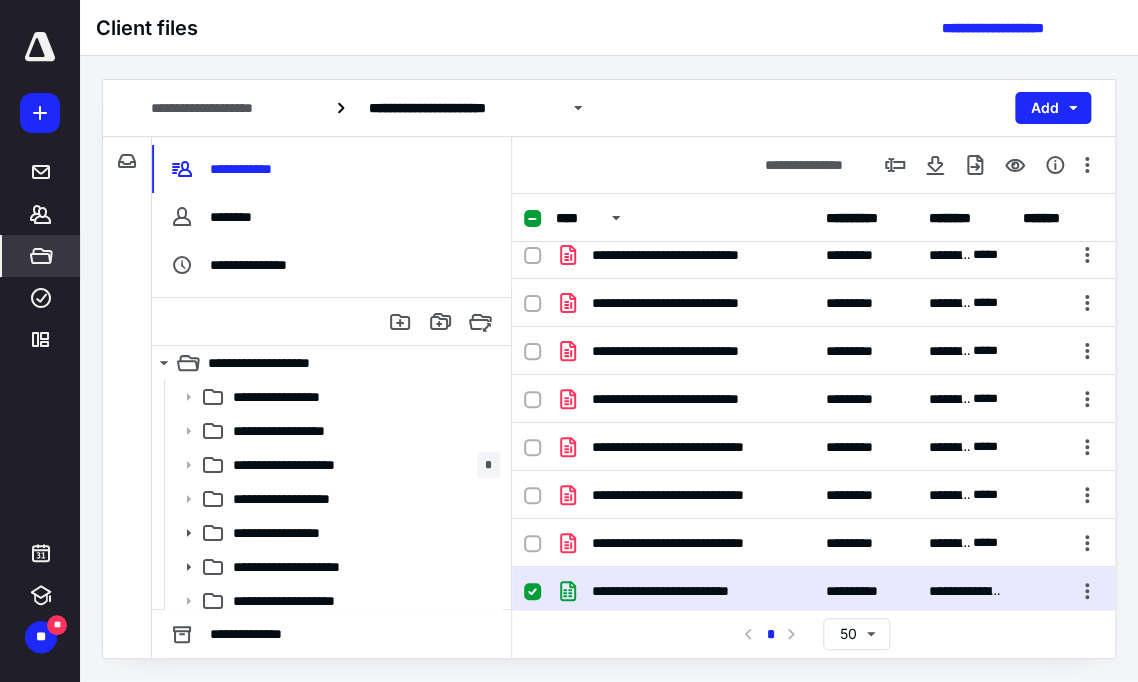 click 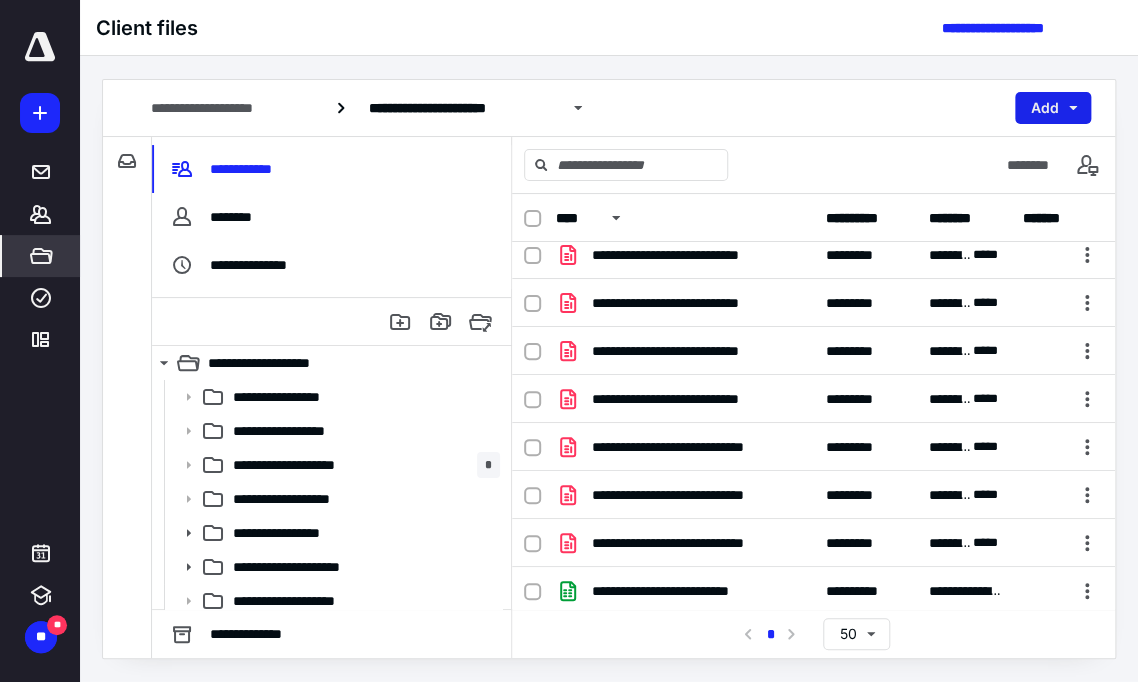click on "Add" at bounding box center (1053, 108) 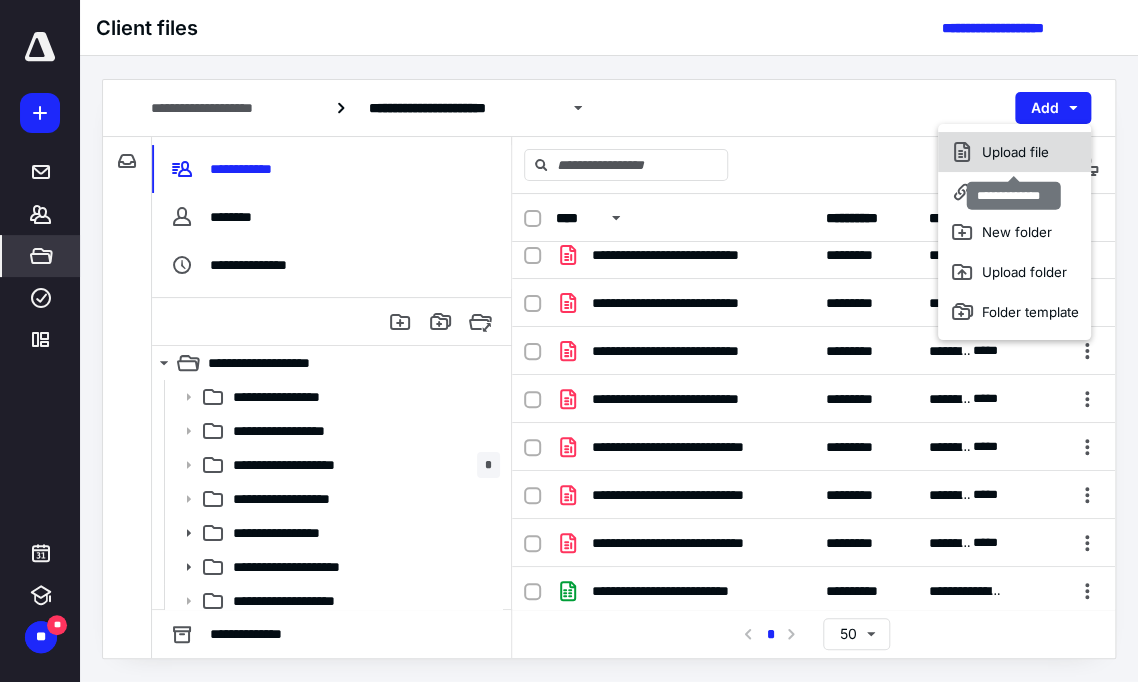 click on "Upload file" at bounding box center [1013, 152] 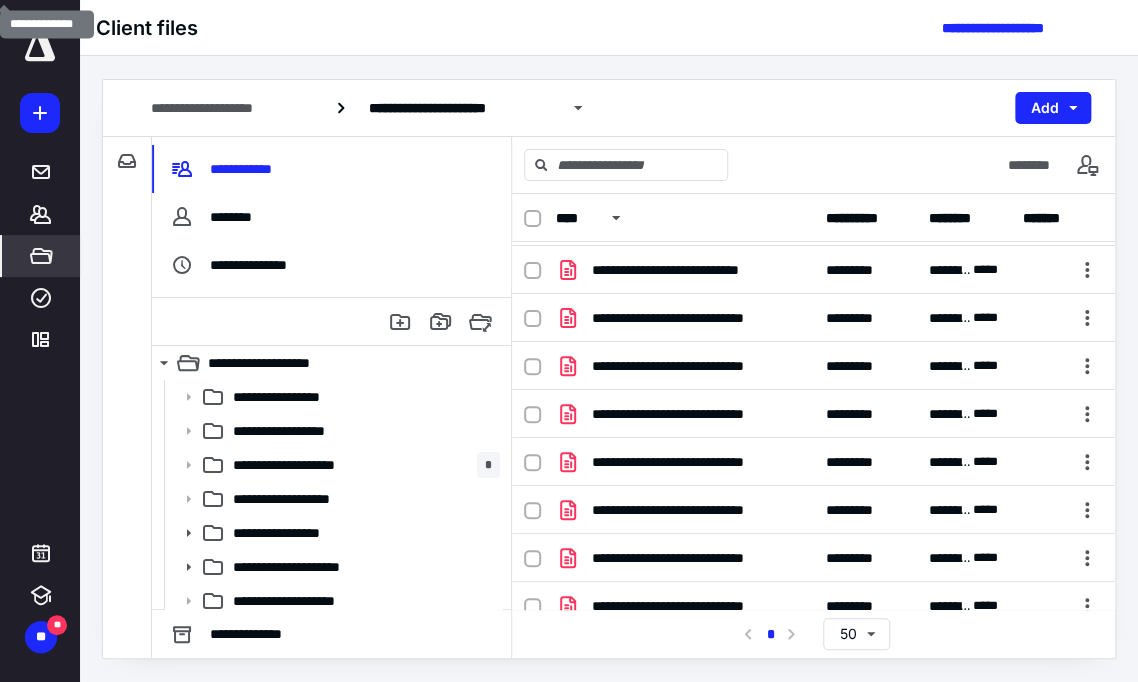 scroll, scrollTop: 955, scrollLeft: 0, axis: vertical 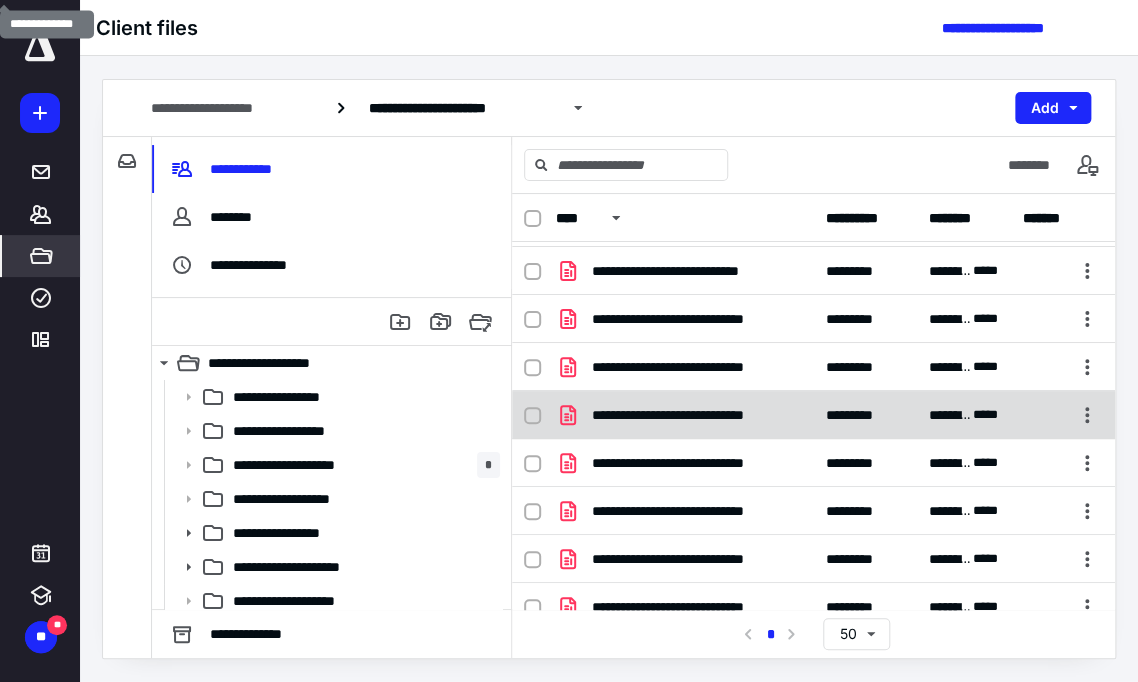 click on "**********" at bounding box center [685, 415] 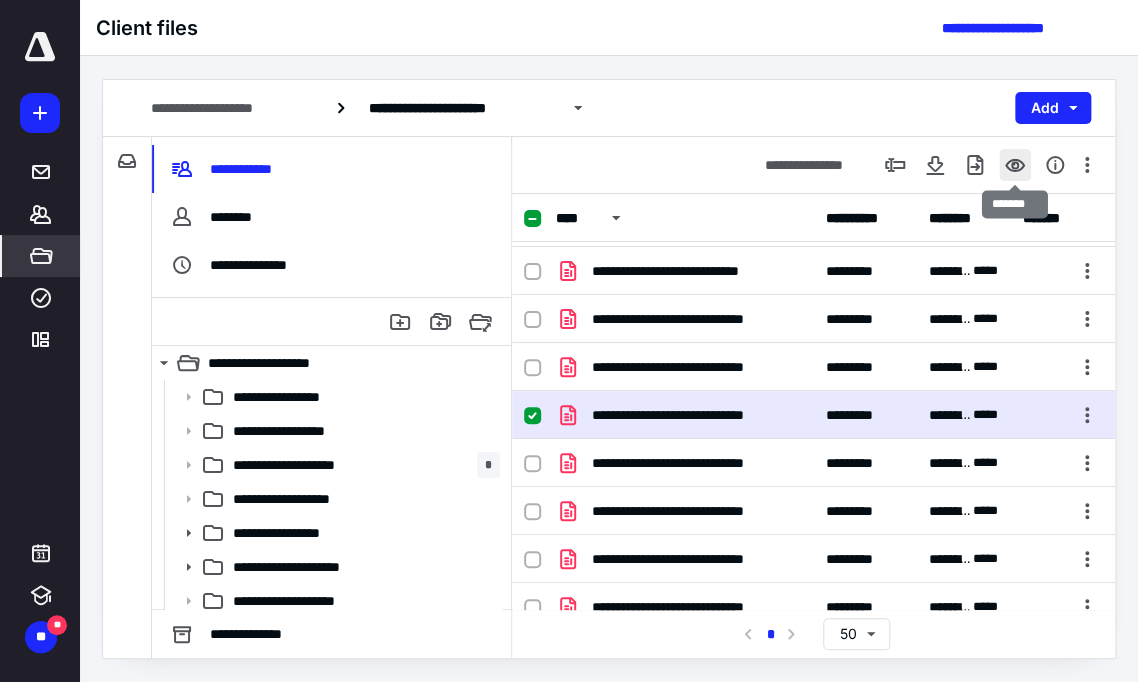 click at bounding box center (1015, 165) 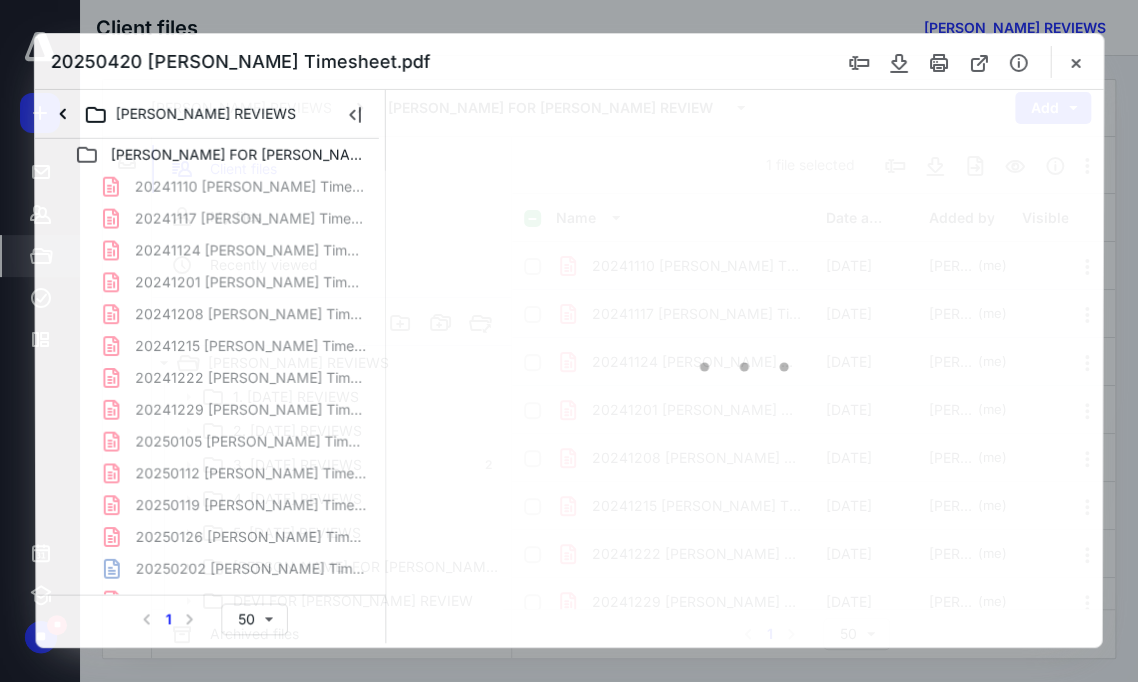 scroll, scrollTop: 955, scrollLeft: 0, axis: vertical 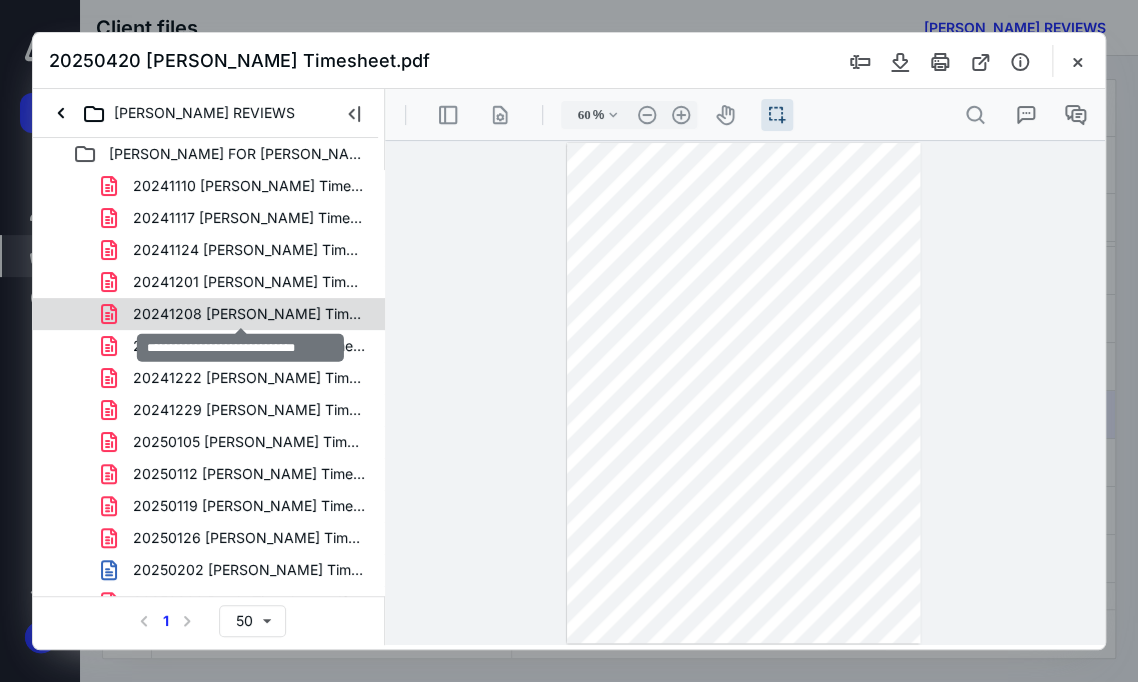 click on "20241208 Breslin Timesheet.pdf" at bounding box center [249, 314] 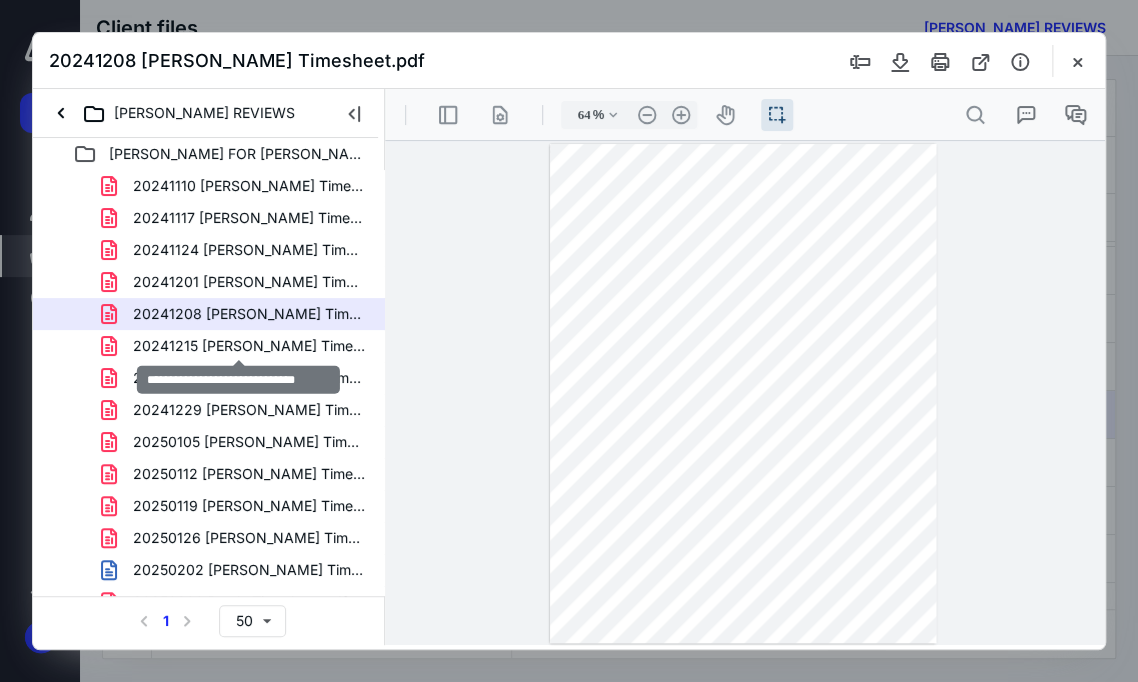 click on "20241215 Breslin Timesheet.pdf" at bounding box center [249, 346] 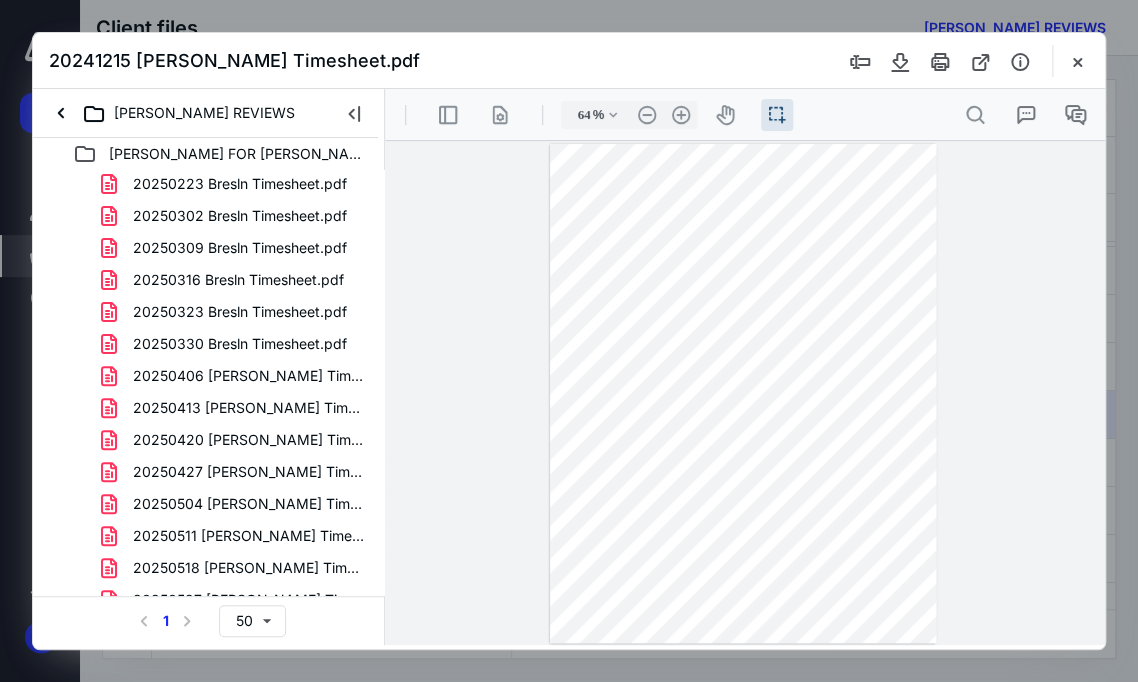 scroll, scrollTop: 491, scrollLeft: 0, axis: vertical 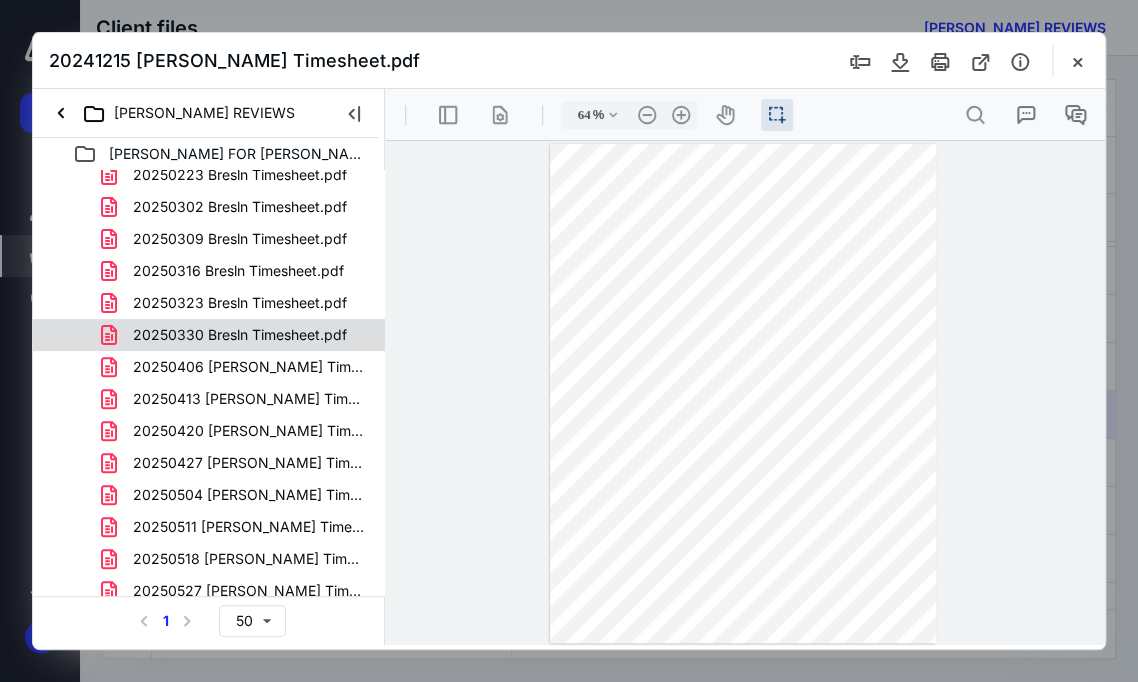 click on "20250330 Bresln Timesheet.pdf" at bounding box center [209, 335] 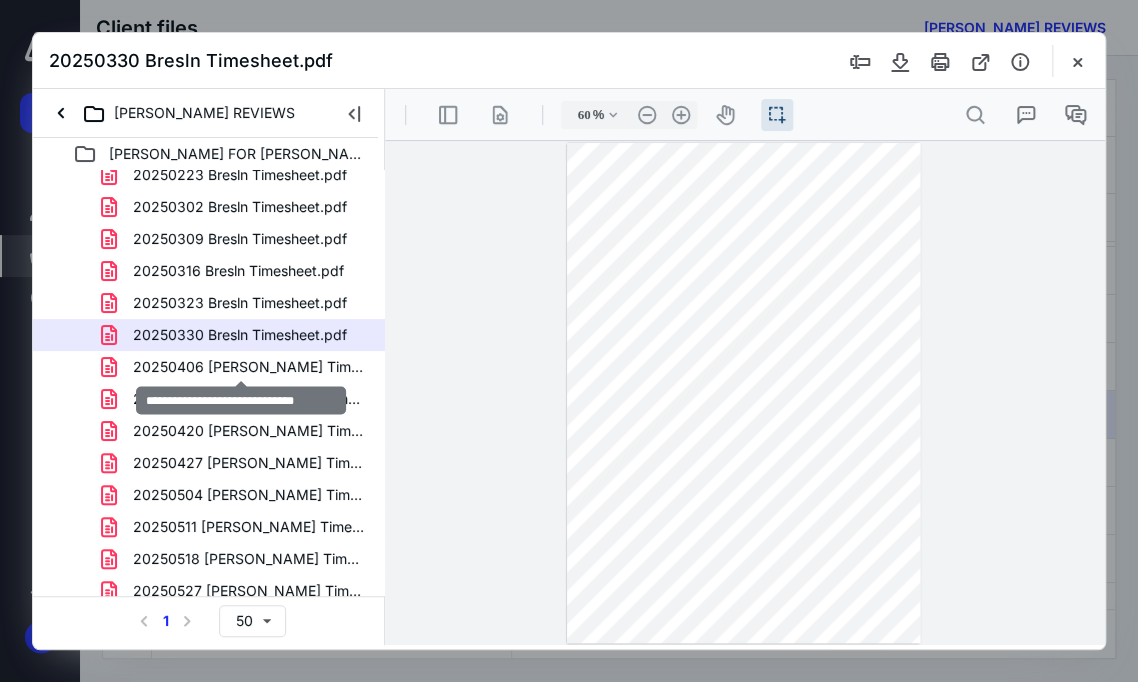 click on "20250406 Breslin Timesheet.pdf" at bounding box center [249, 367] 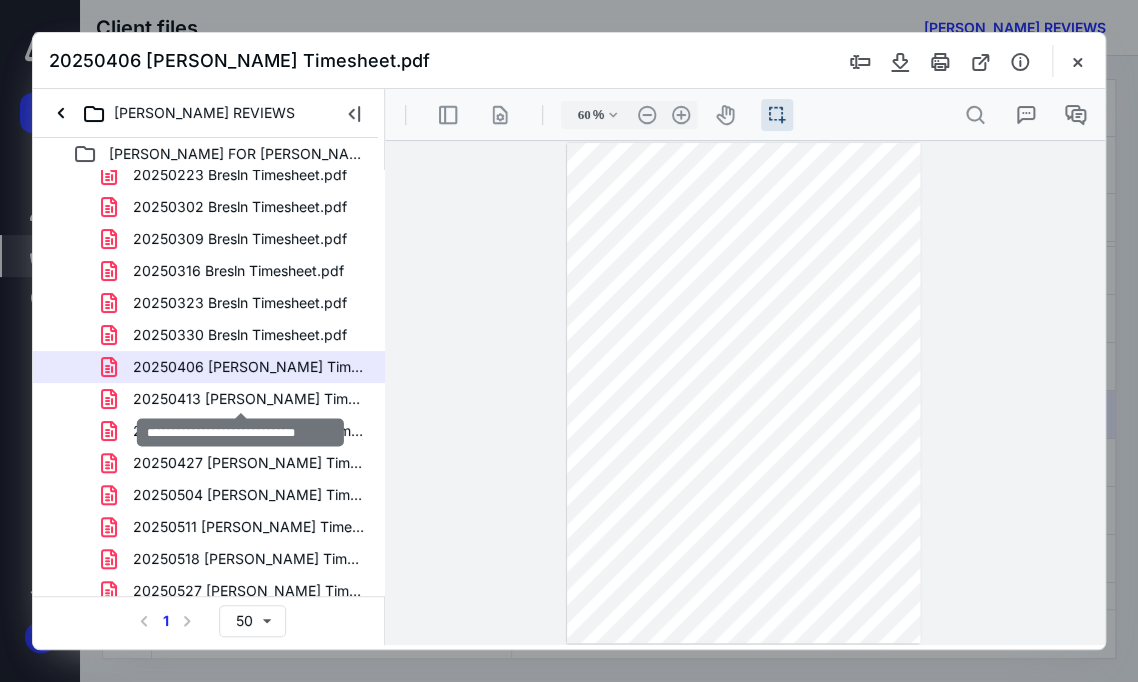 click on "20250413 Breslin Timesheet.pdf" at bounding box center [249, 399] 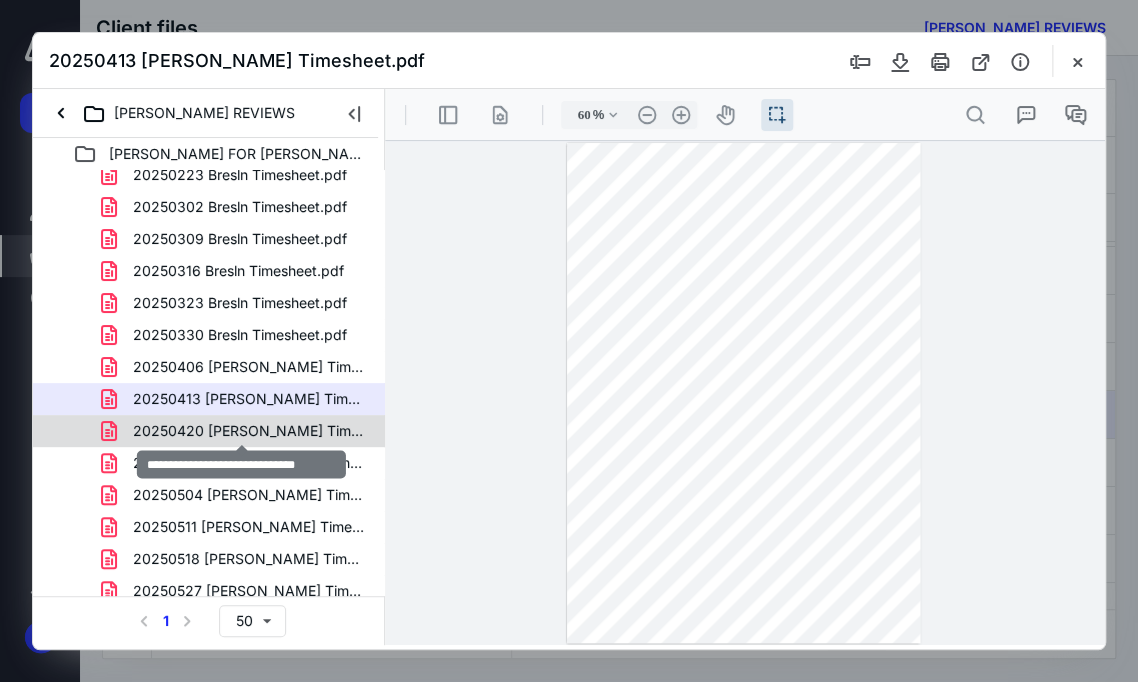click on "20250420 Breslin Timesheet.pdf" at bounding box center (249, 431) 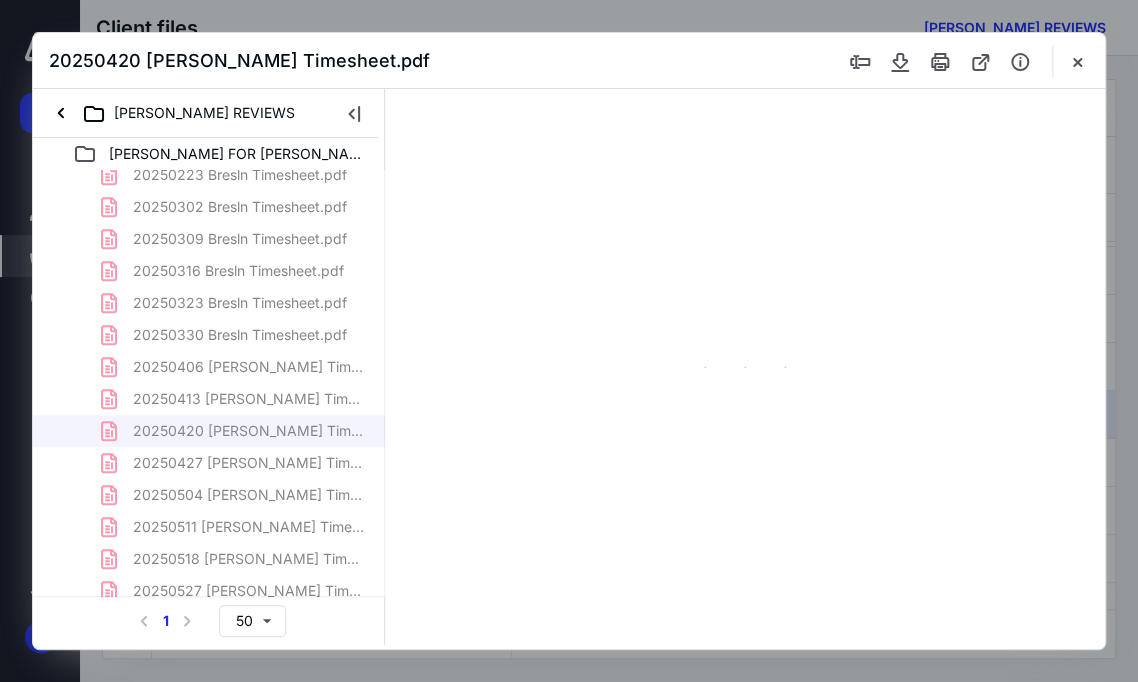 type on "60" 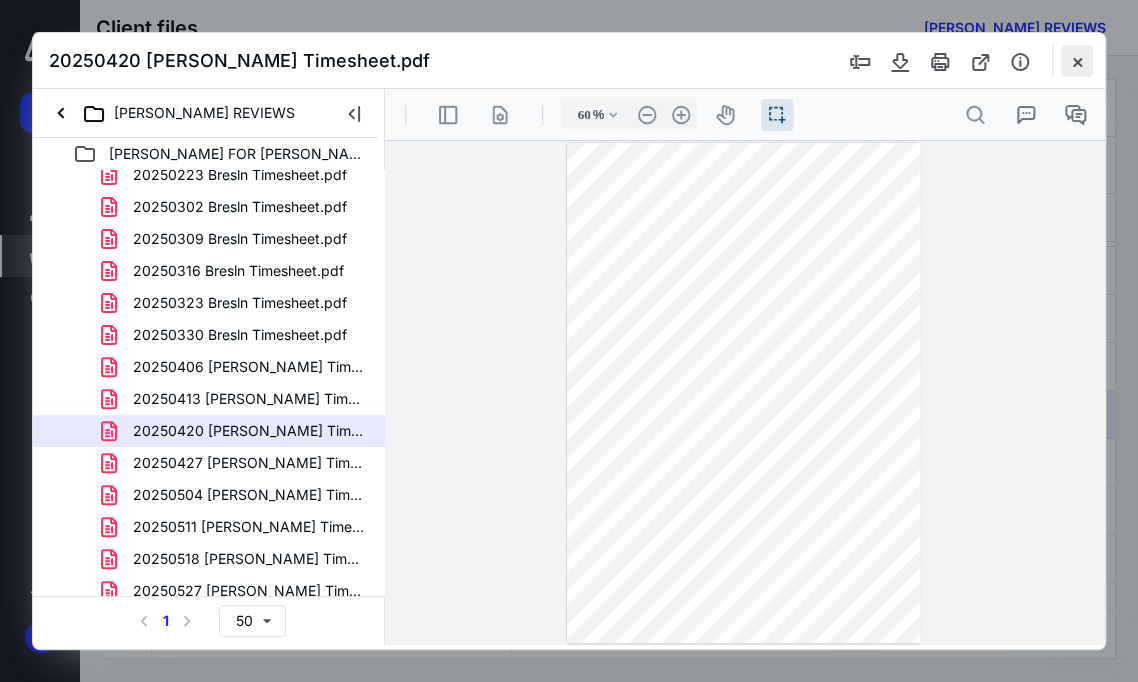 click at bounding box center (1077, 61) 